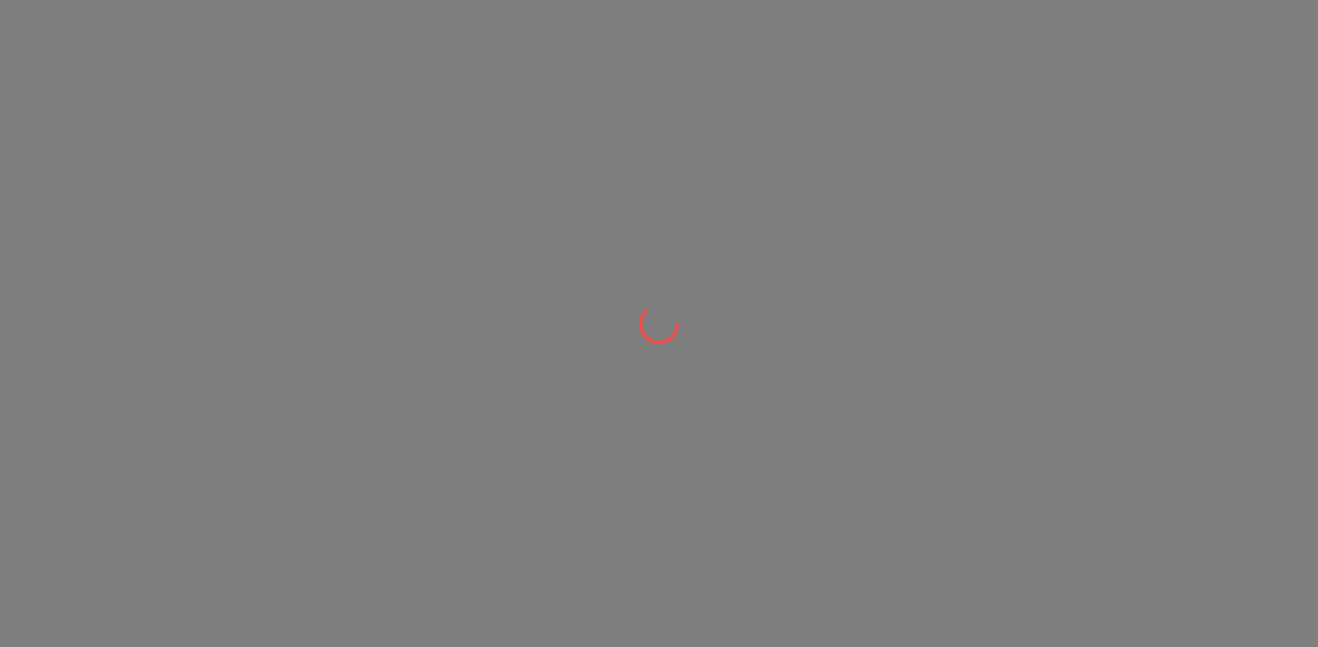 scroll, scrollTop: 0, scrollLeft: 0, axis: both 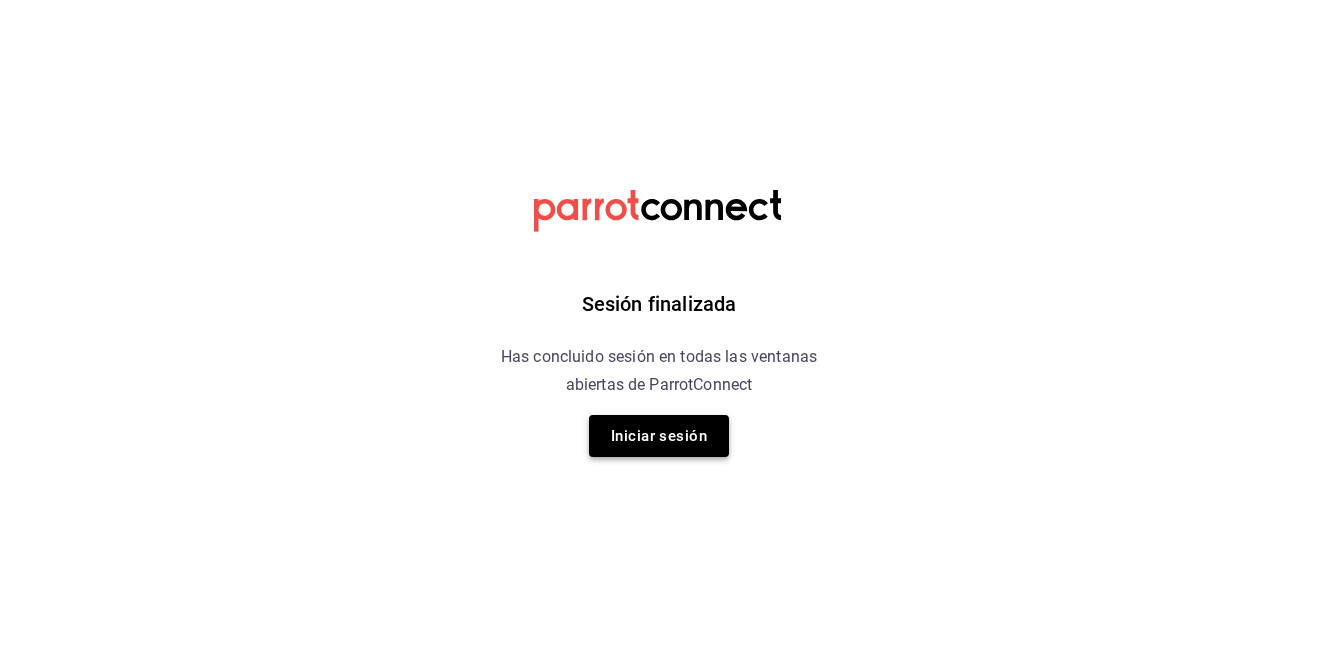 click on "Iniciar sesión" at bounding box center (659, 436) 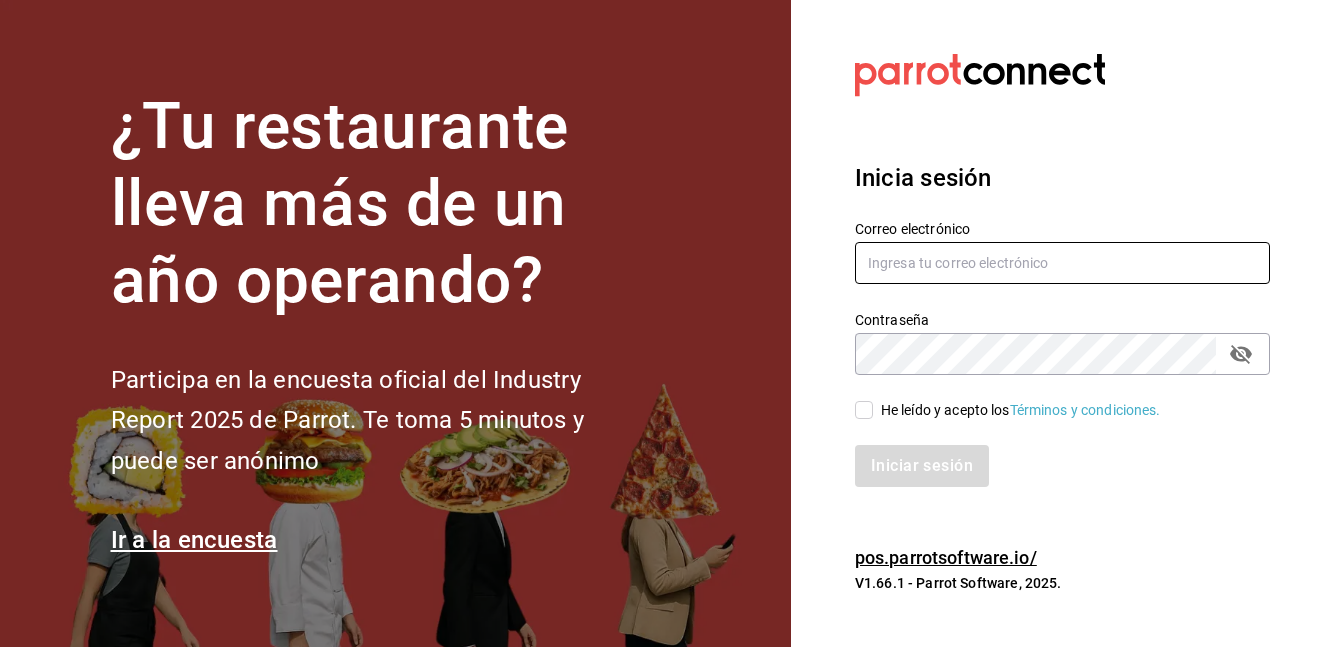 click at bounding box center (1062, 263) 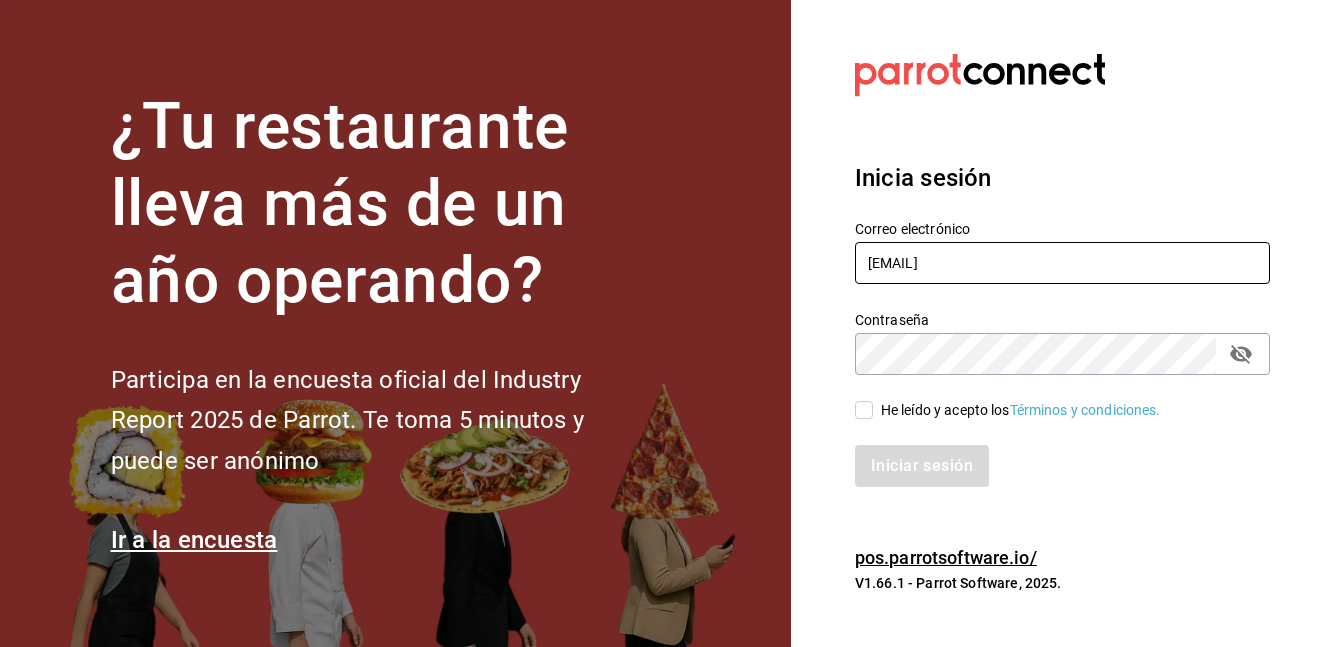 type on "[EMAIL]" 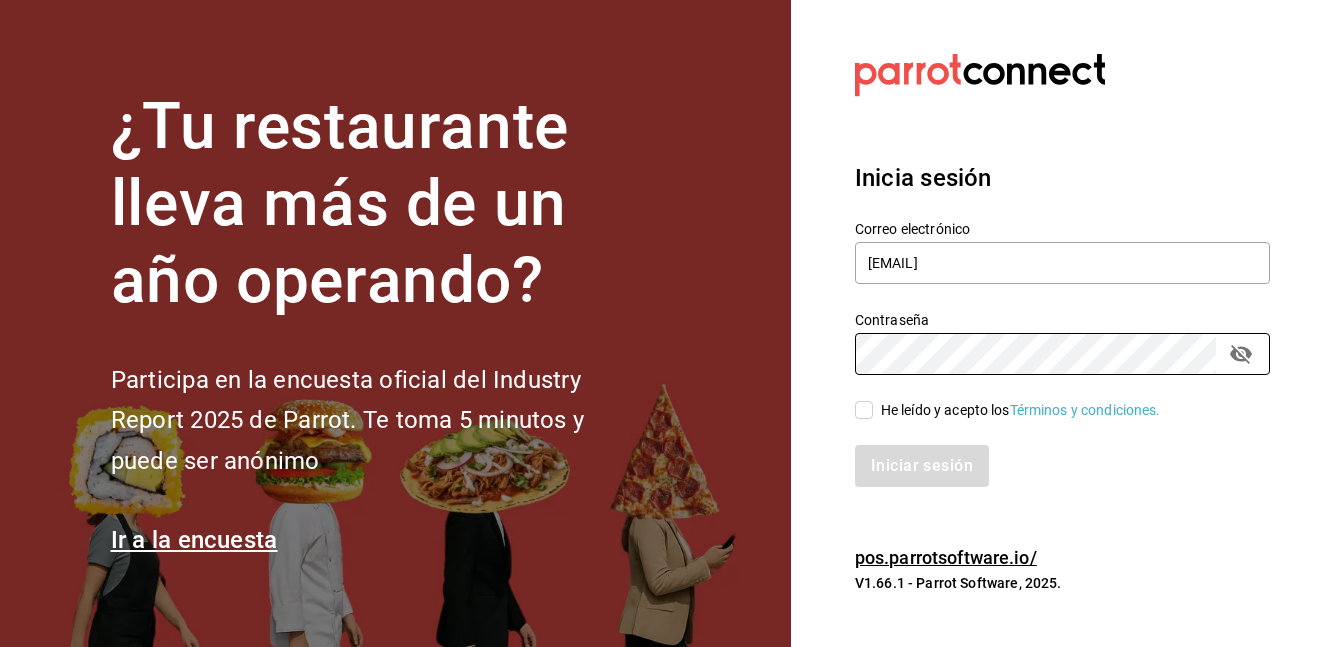 click on "He leído y acepto los  Términos y condiciones." at bounding box center (864, 410) 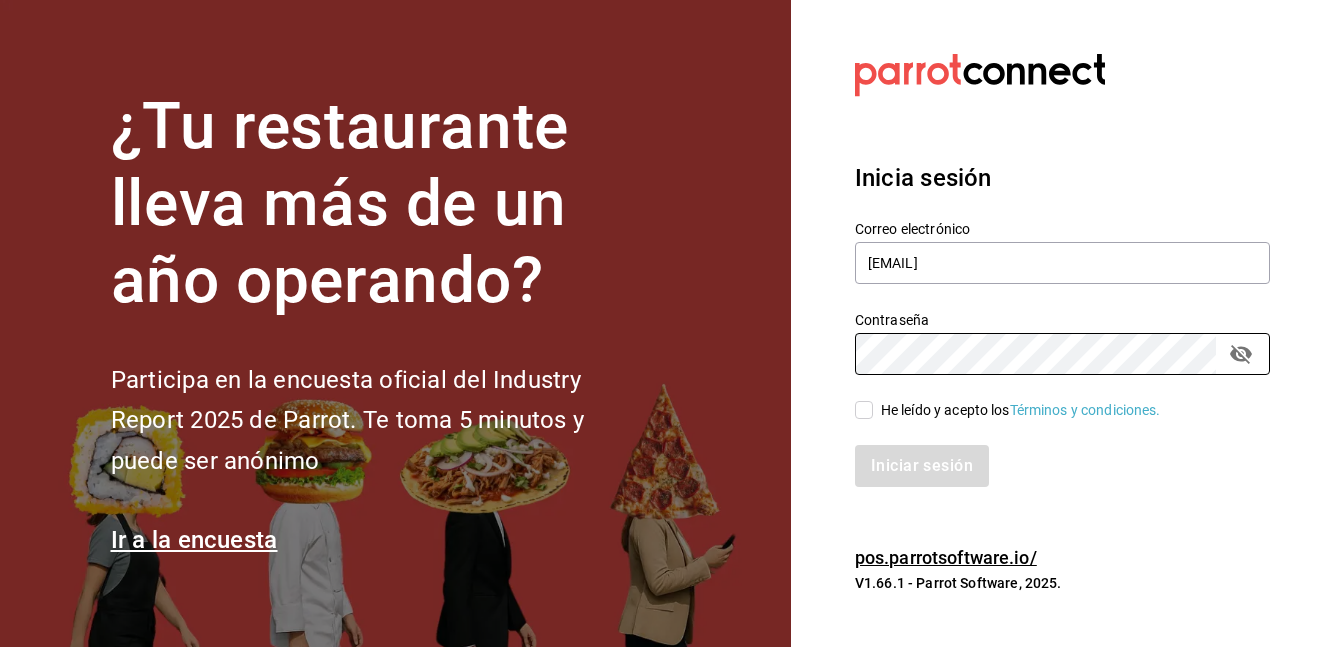 checkbox on "true" 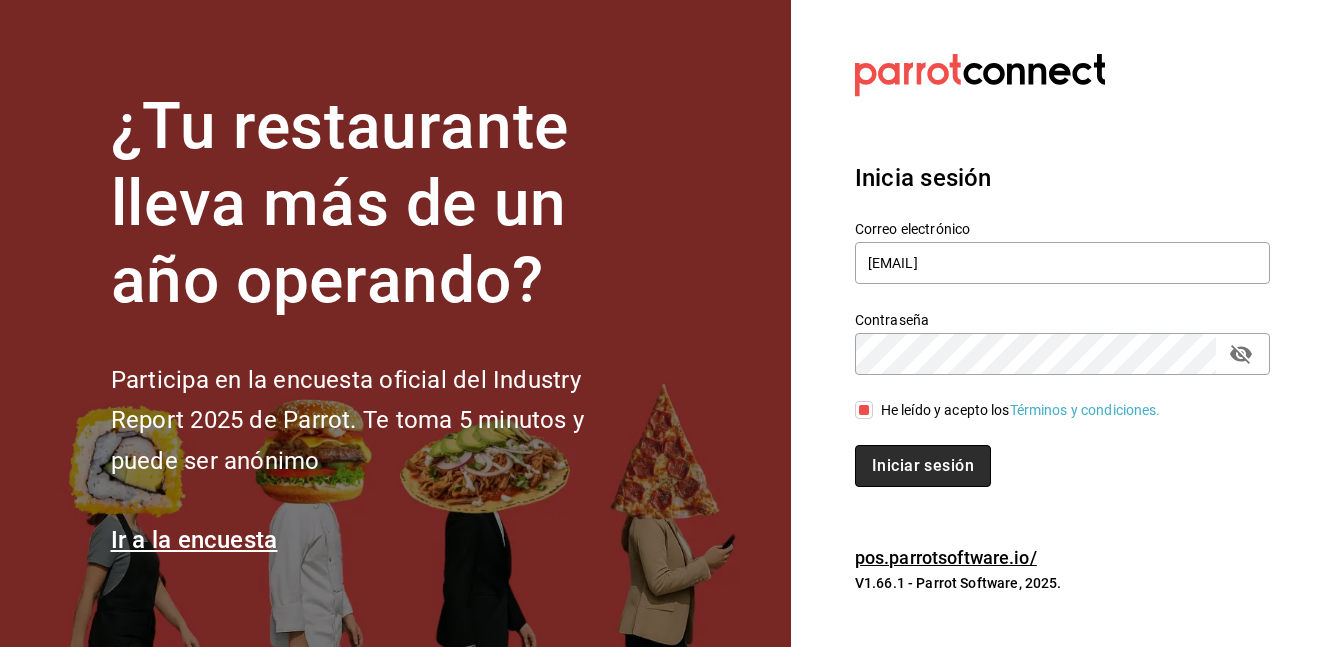 click on "Iniciar sesión" at bounding box center [923, 466] 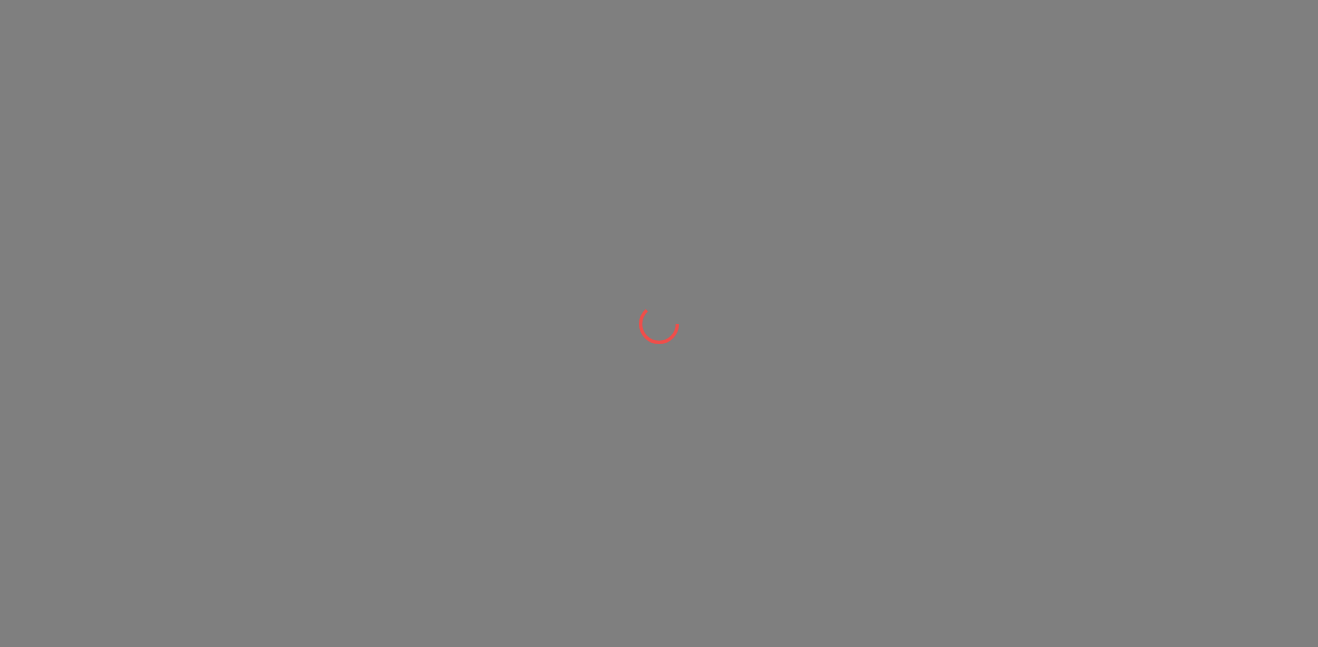 scroll, scrollTop: 0, scrollLeft: 0, axis: both 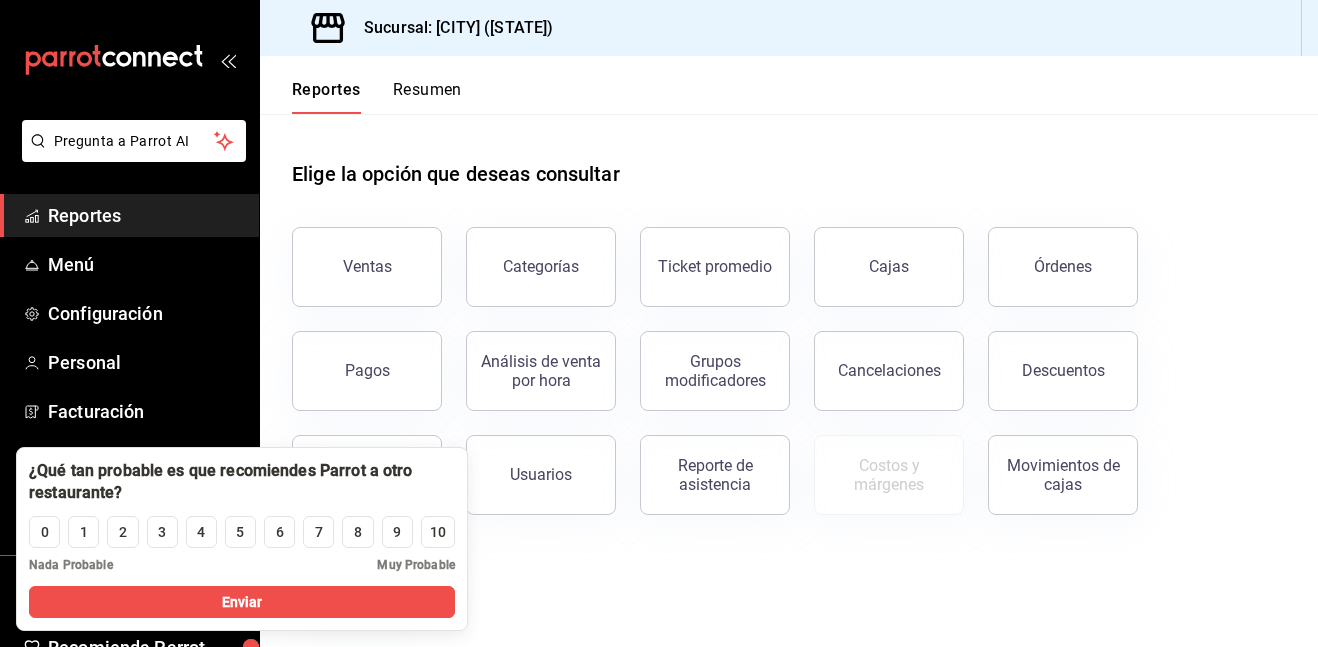 click on "Ventas Categorías Ticket promedio Cajas Órdenes Pagos Análisis de venta por hora Grupos modificadores Cancelaciones Descuentos Datos de clientes Usuarios Reporte de asistencia Costos y márgenes Movimientos de cajas Transacciones Pay" at bounding box center [777, 411] 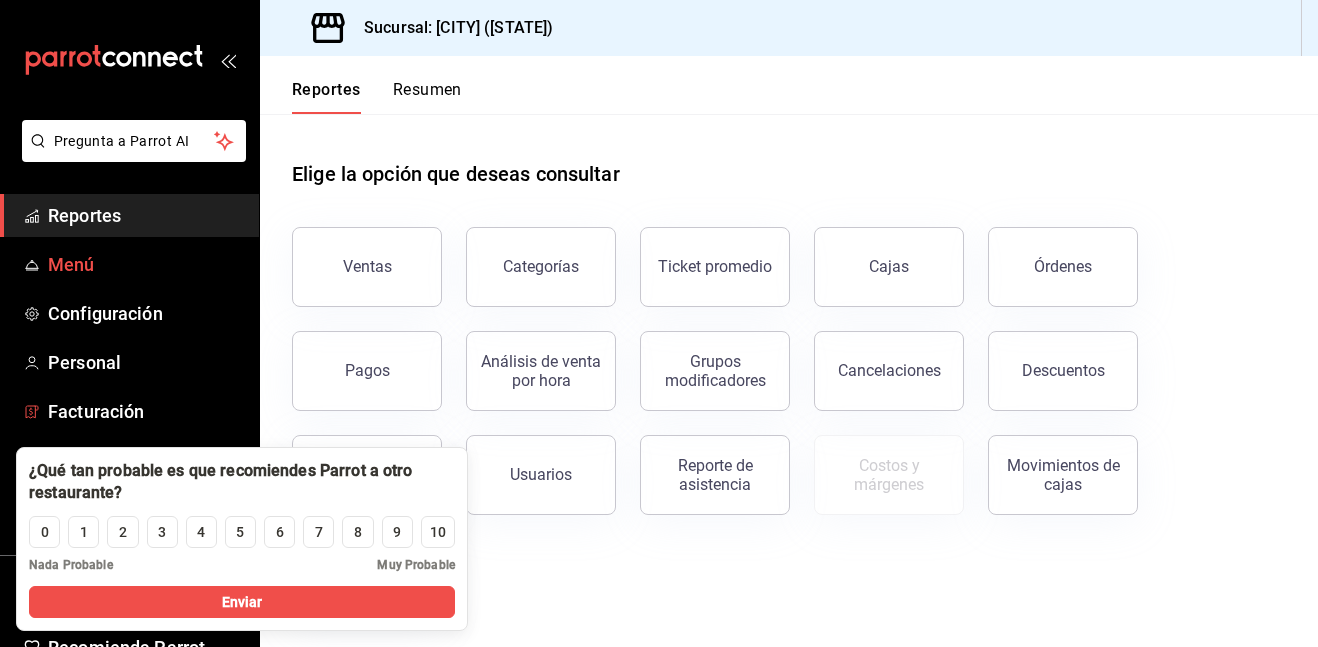scroll, scrollTop: 108, scrollLeft: 0, axis: vertical 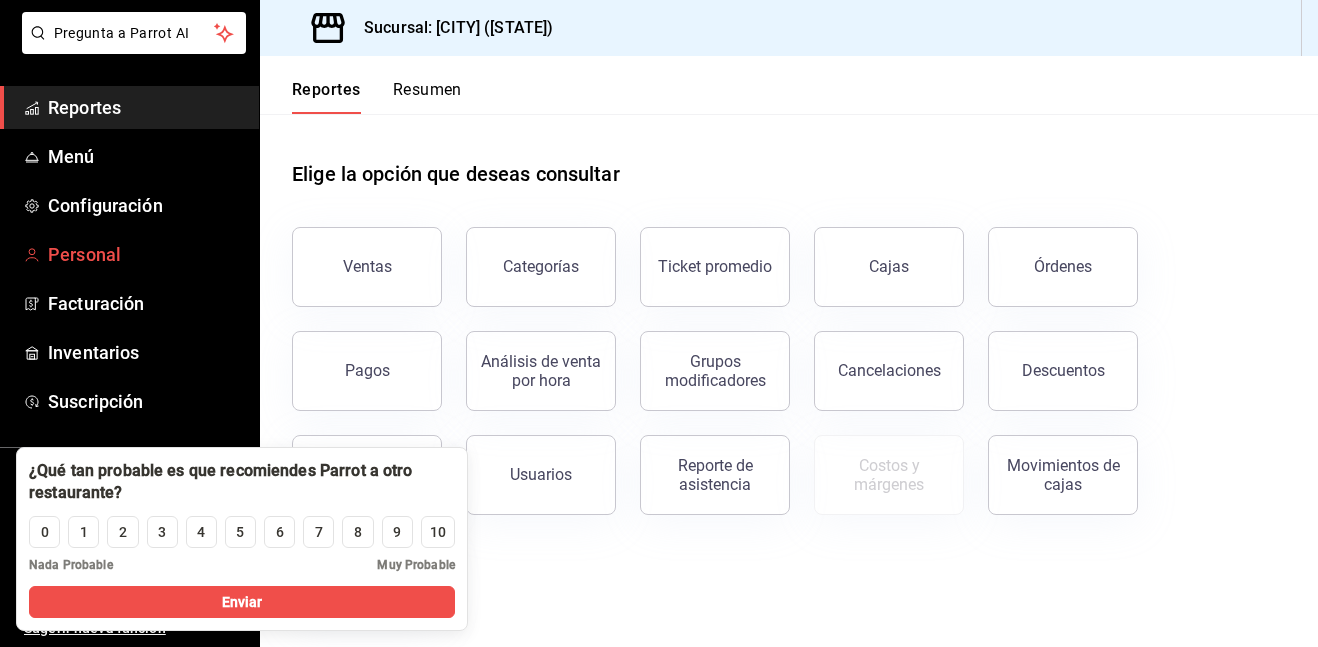 click on "Personal" at bounding box center [145, 254] 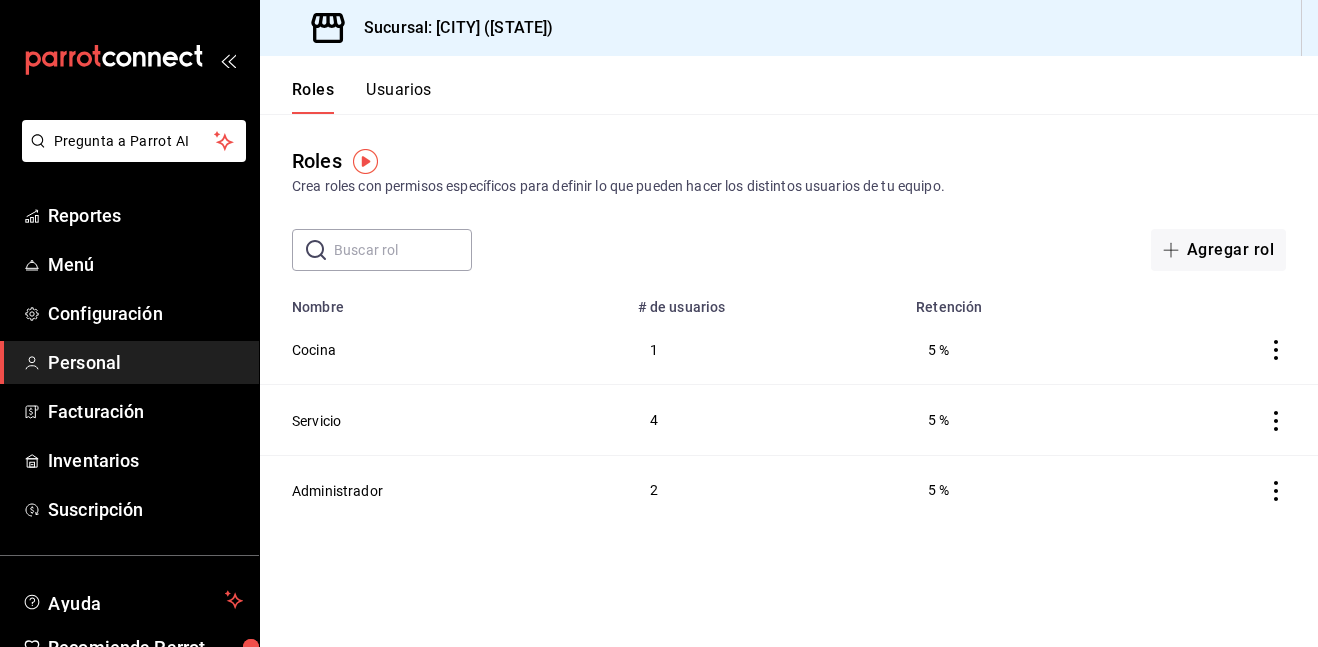 click on "Usuarios" at bounding box center [399, 97] 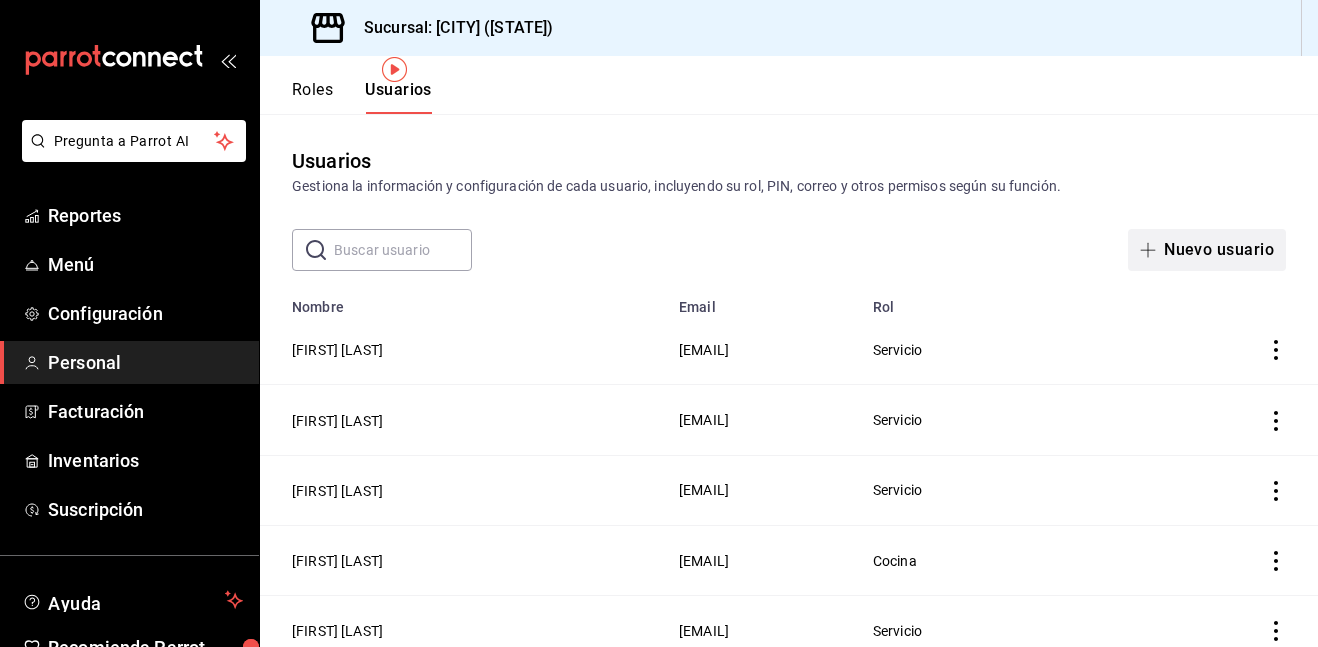 scroll, scrollTop: 92, scrollLeft: 0, axis: vertical 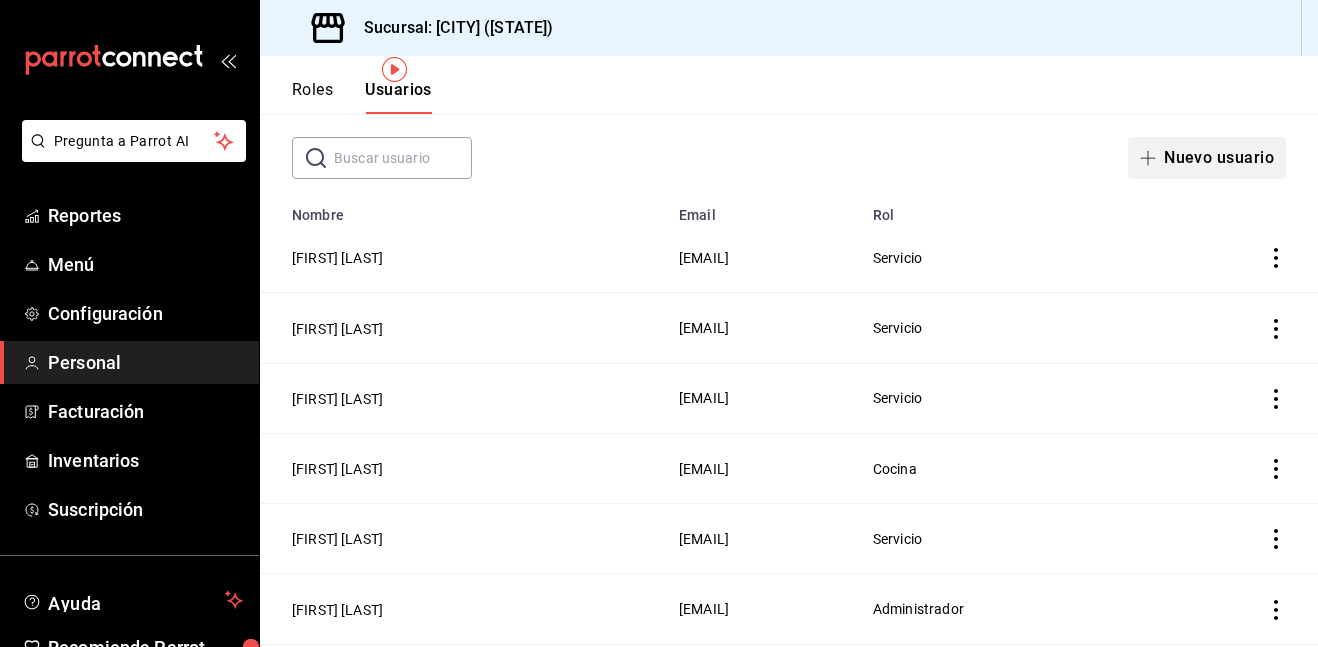 click on "Nuevo usuario" at bounding box center [1207, 158] 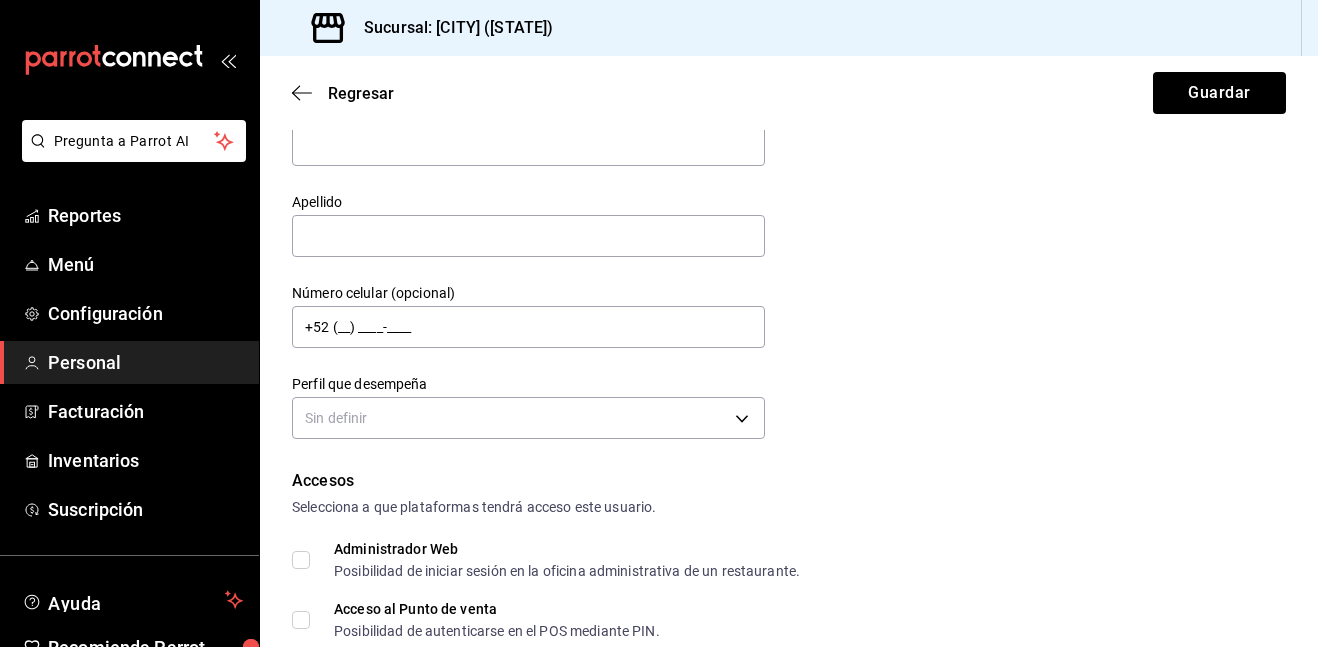 scroll, scrollTop: 0, scrollLeft: 0, axis: both 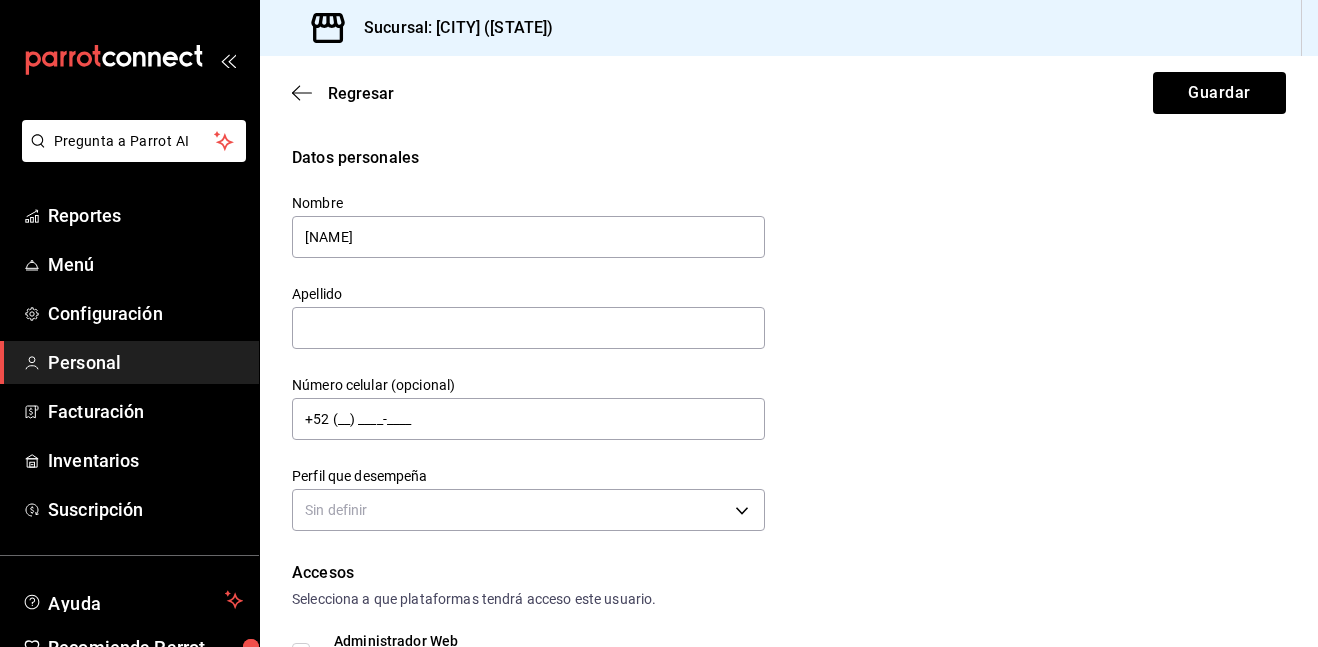 type on "L" 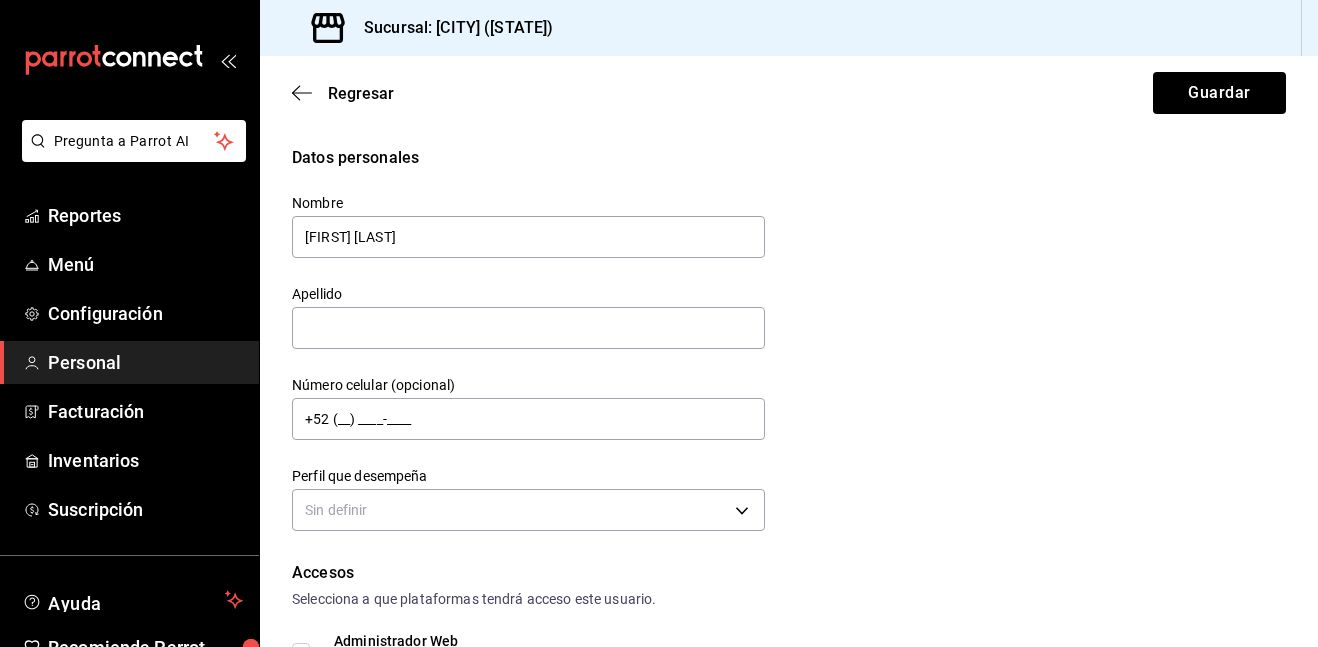 type on "[FIRST] [LAST]" 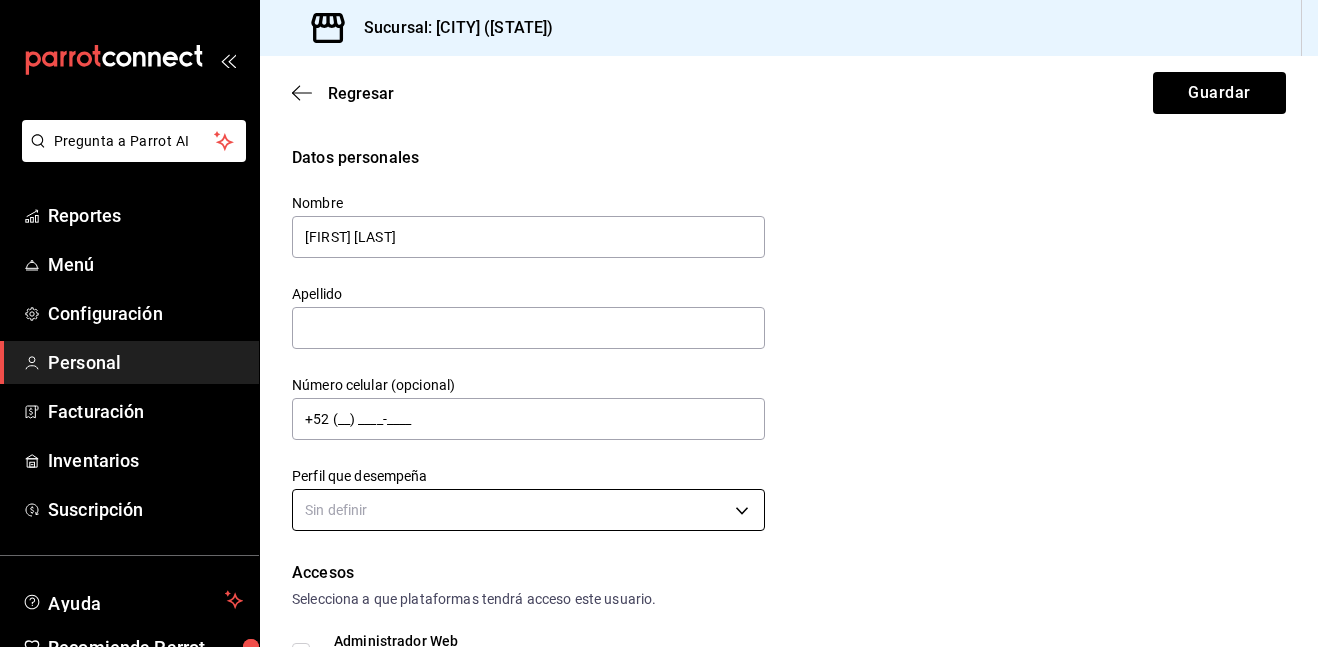 click on "Pregunta a Parrot AI Reportes   Menú   Configuración   Personal   Facturación   Inventarios   Suscripción   Ayuda Recomienda Parrot   [FIRST] [LAST]   Sugerir nueva función   Sucursal: [CITY] ([STATE]) Regresar Guardar Datos personales Nombre [FIRST] [LAST]   Apellido Número celular (opcional) [PHONE] Perfil que desempeña Sin definir Accesos Selecciona a que plataformas tendrá acceso este usuario. Administrador Web Posibilidad de iniciar sesión en la oficina administrativa de un restaurante.  Acceso al Punto de venta Posibilidad de autenticarse en el POS mediante PIN.  Iniciar sesión en terminal (correo electrónico o QR) Los usuarios podrán iniciar sesión y aceptar términos y condiciones en la terminal. Acceso uso de terminal Los usuarios podrán acceder y utilizar la terminal para visualizar y procesar pagos de sus órdenes. Correo electrónico Se volverá obligatorio al tener ciertos accesos activados. Contraseña Contraseña Repetir contraseña Repetir contraseña PIN Validar PIN ​" at bounding box center (659, 323) 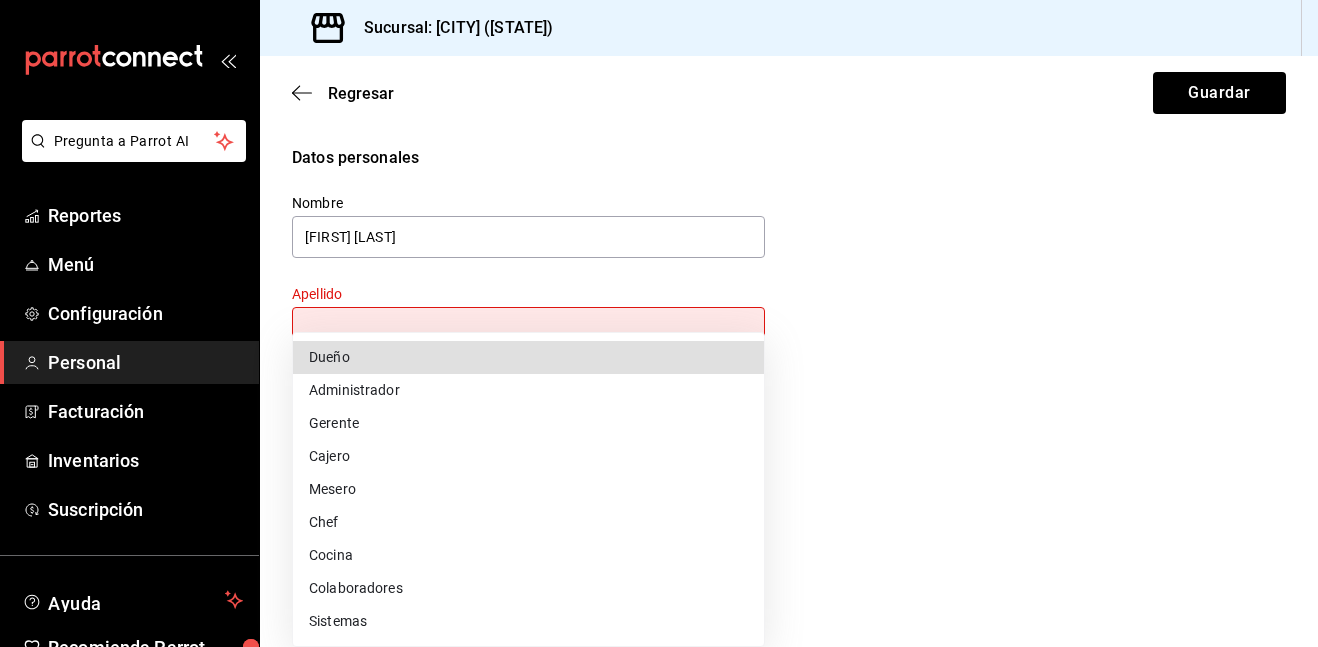 click on "Mesero" at bounding box center (528, 489) 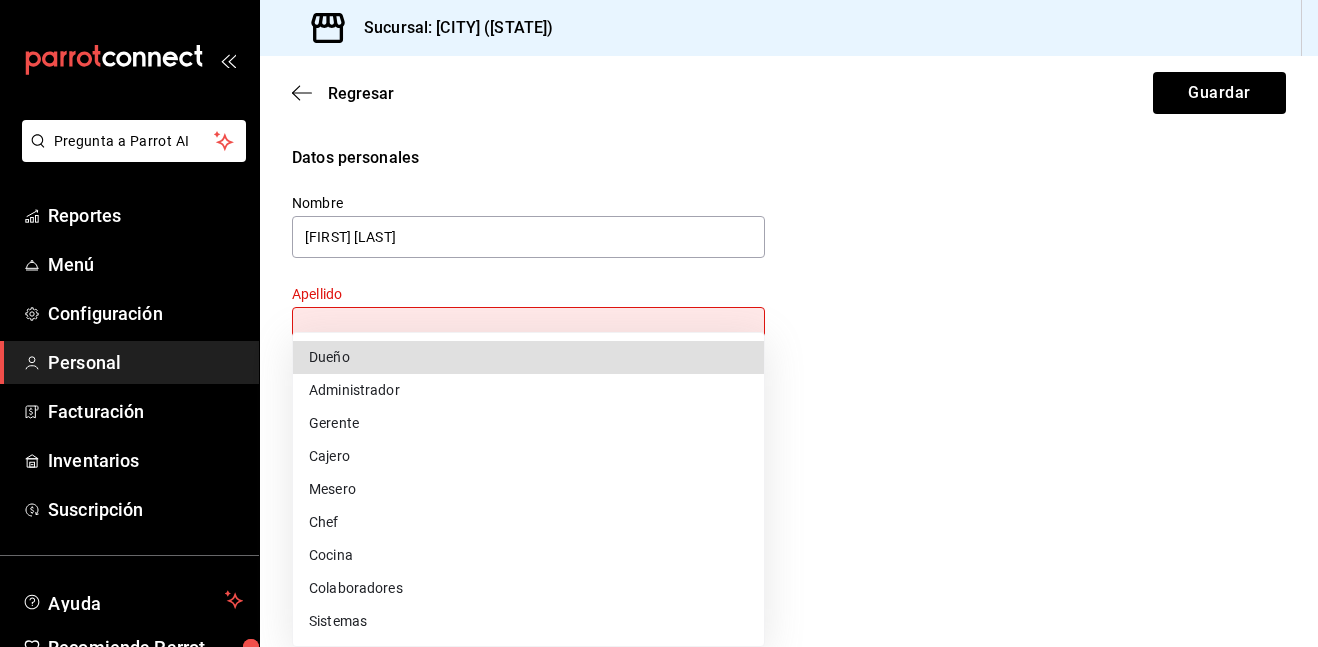 type on "WAITER" 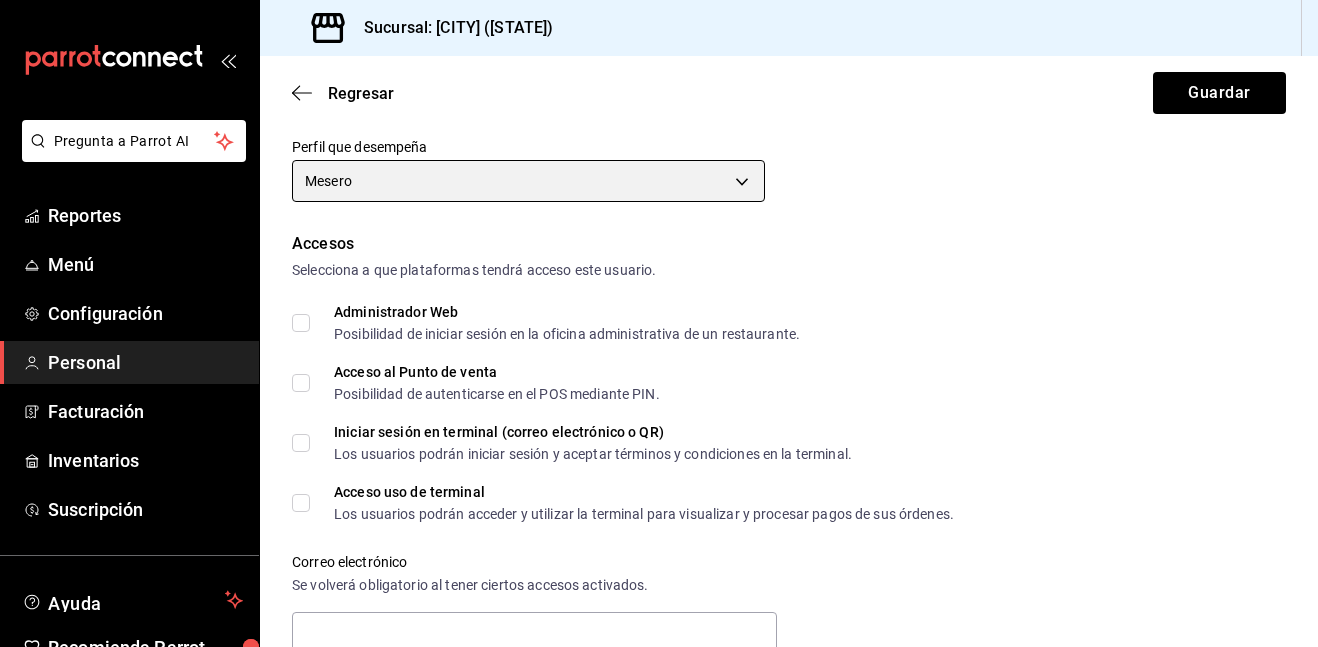 scroll, scrollTop: 360, scrollLeft: 0, axis: vertical 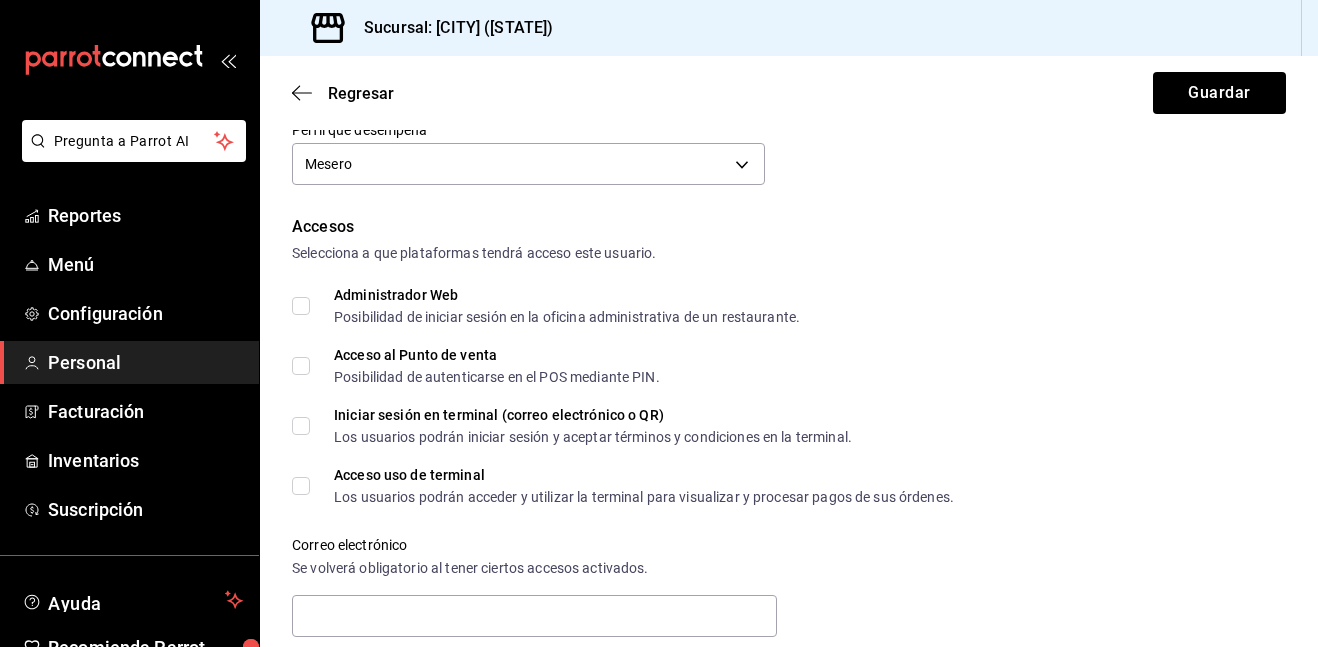 click on "Acceso al Punto de venta Posibilidad de autenticarse en el POS mediante PIN." at bounding box center [485, 366] 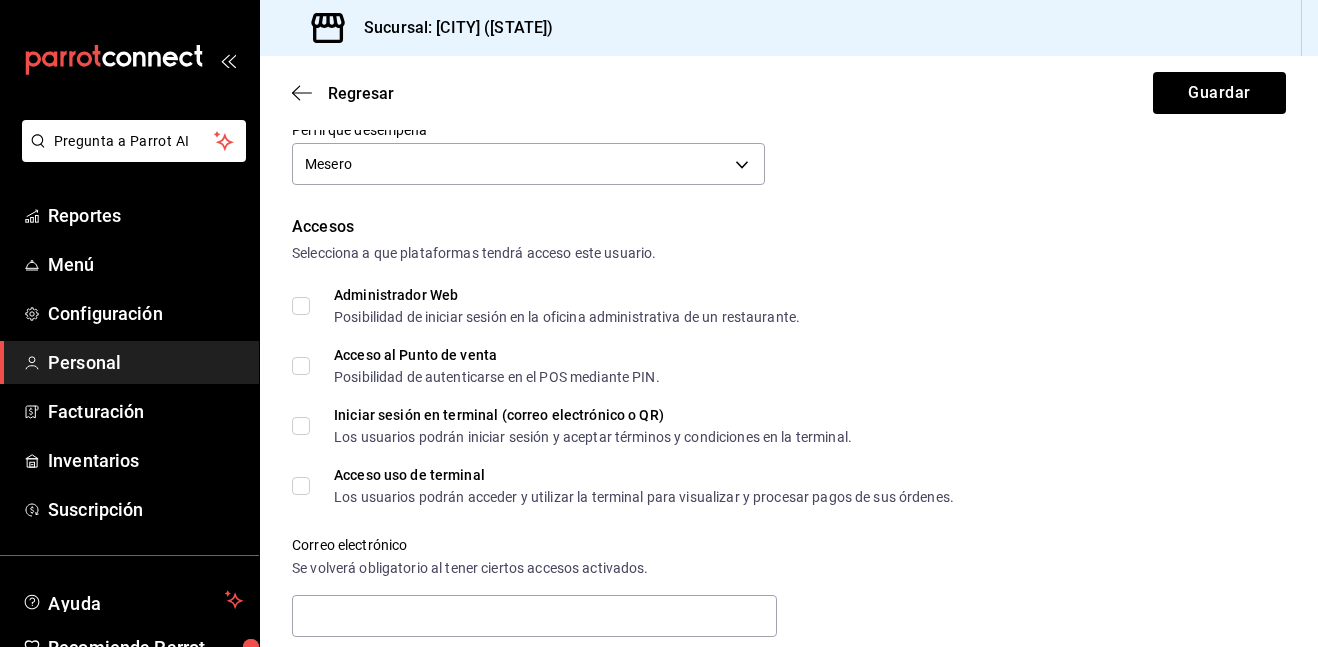 checkbox on "true" 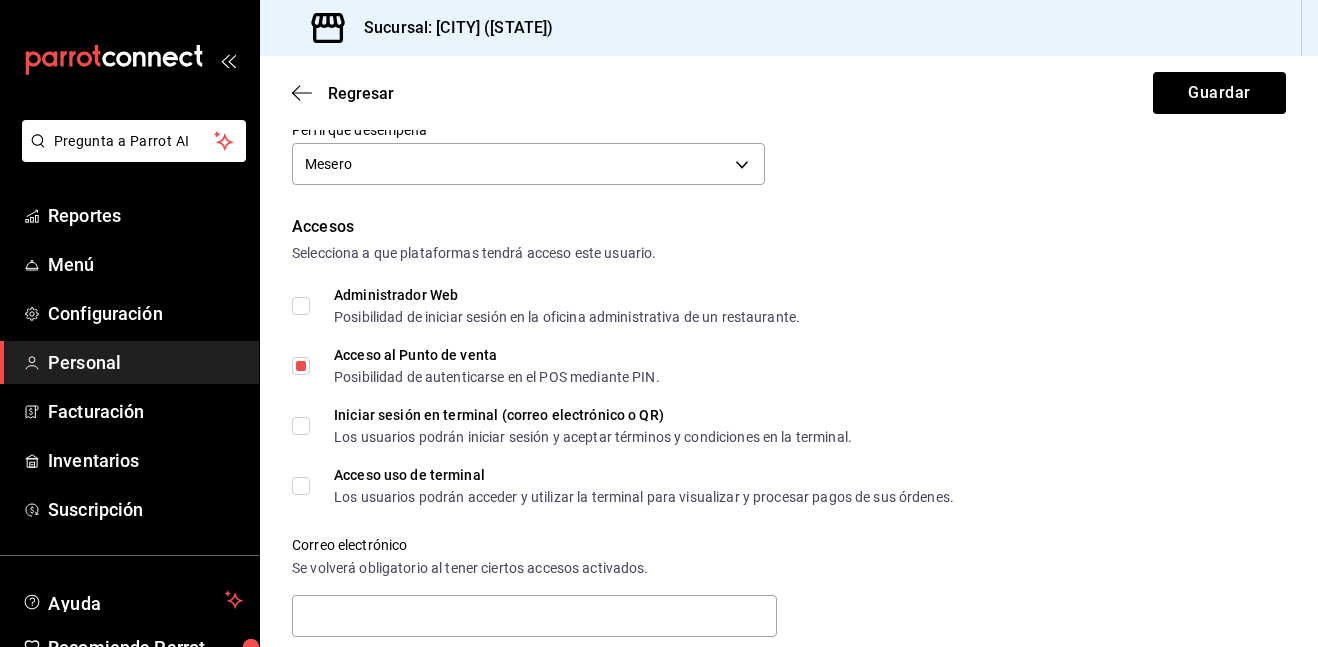 click on "Acceso uso de terminal Los usuarios podrán acceder y utilizar la terminal para visualizar y procesar pagos de sus órdenes." at bounding box center (632, 486) 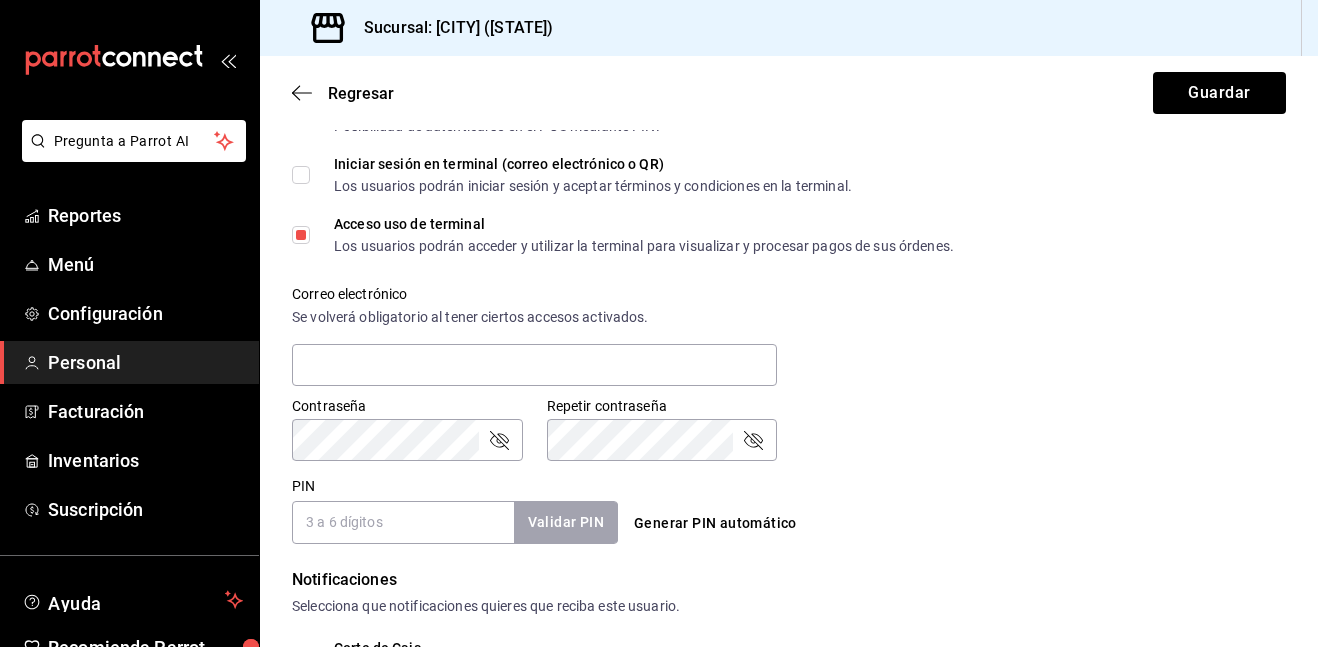 scroll, scrollTop: 612, scrollLeft: 0, axis: vertical 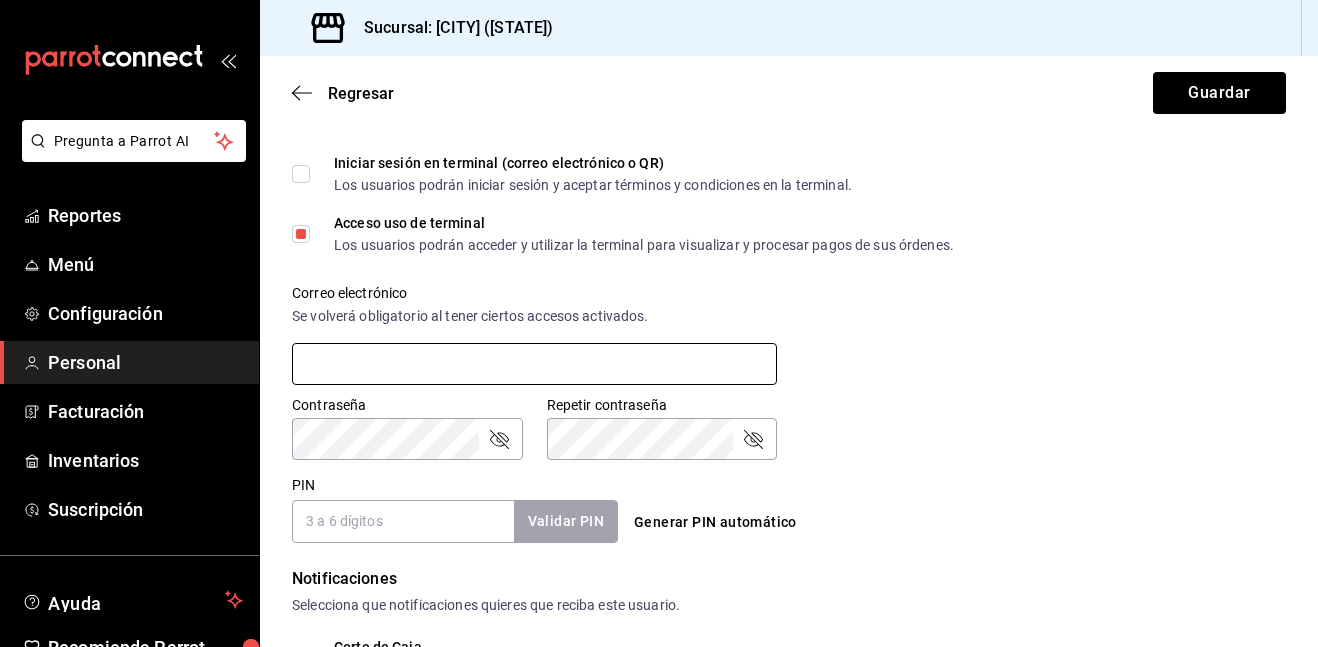 click at bounding box center (534, 364) 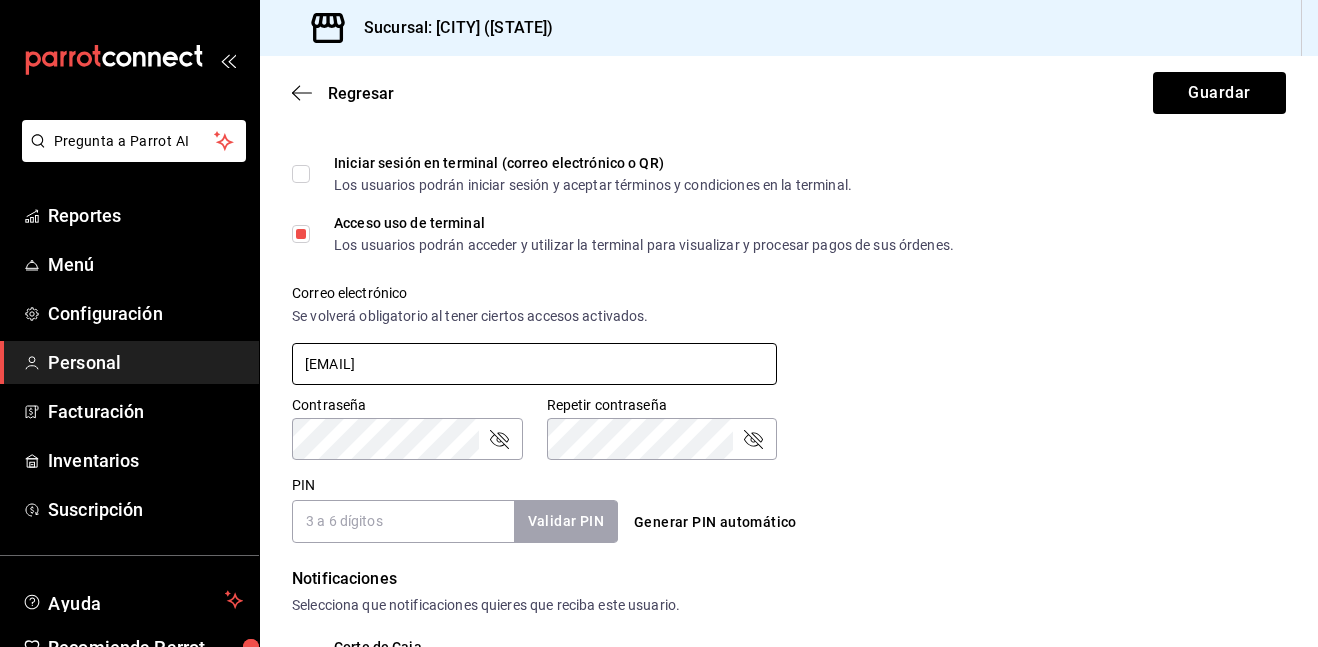 type on "[LAST]" 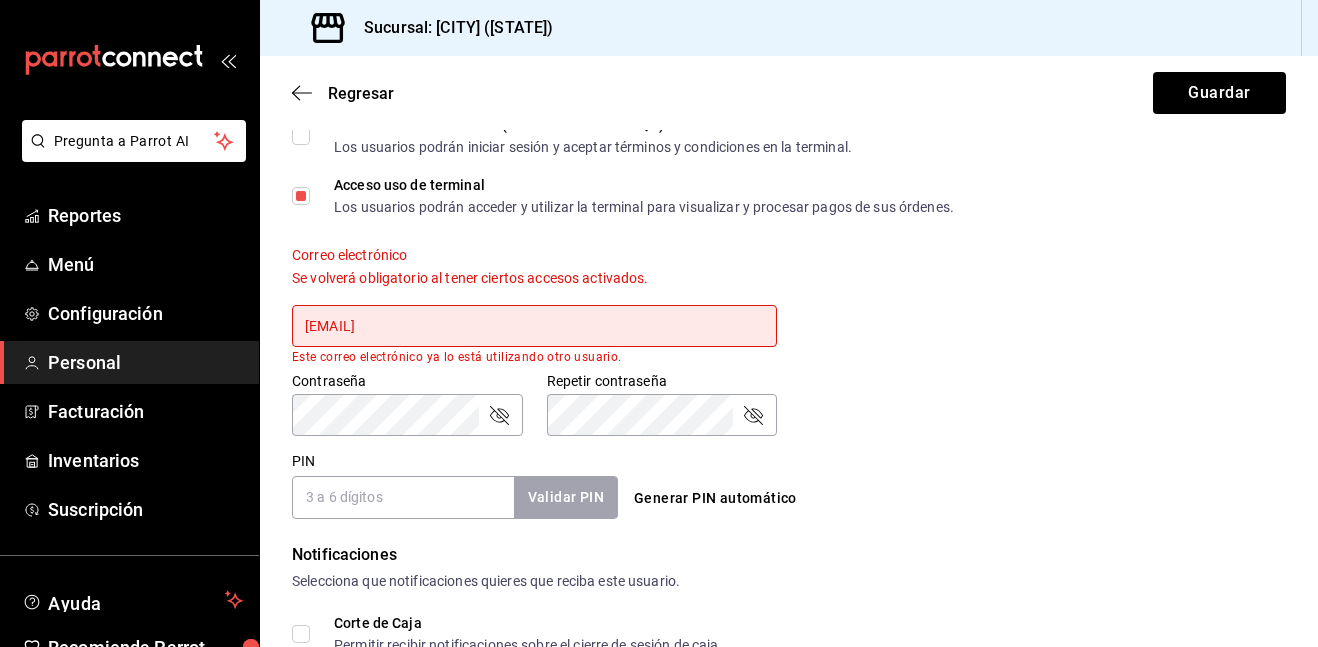 scroll, scrollTop: 639, scrollLeft: 0, axis: vertical 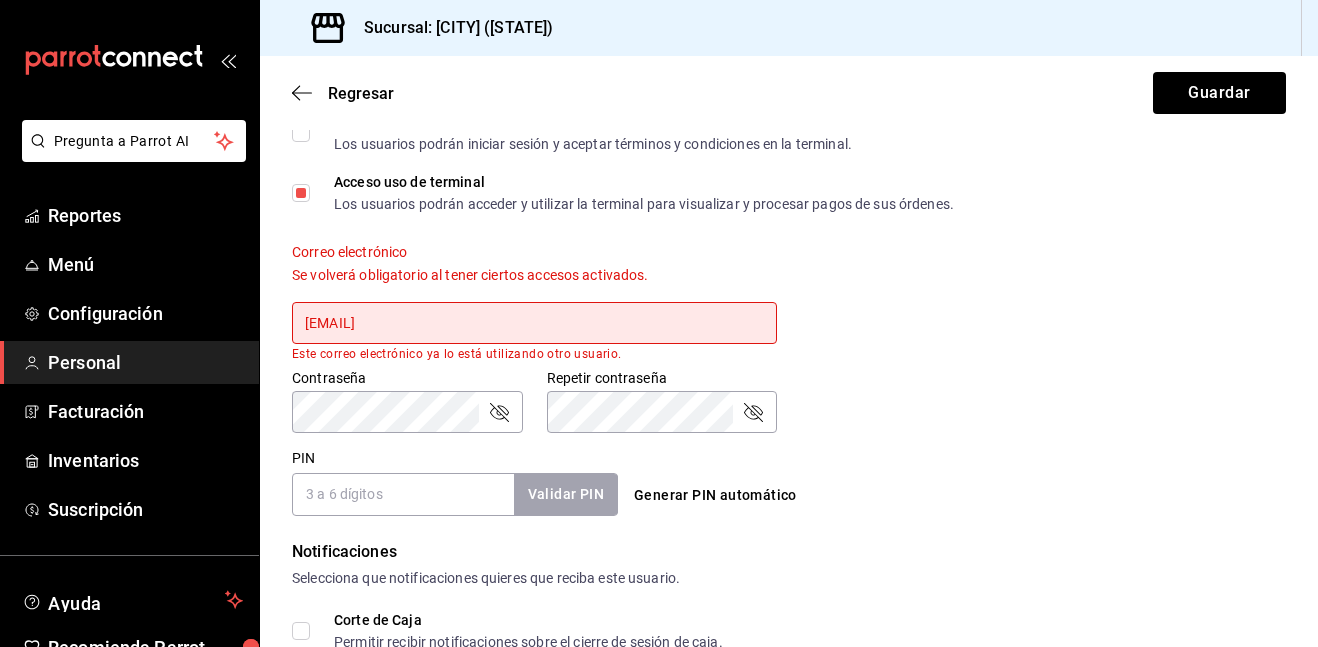 click on "[EMAIL]" at bounding box center [534, 323] 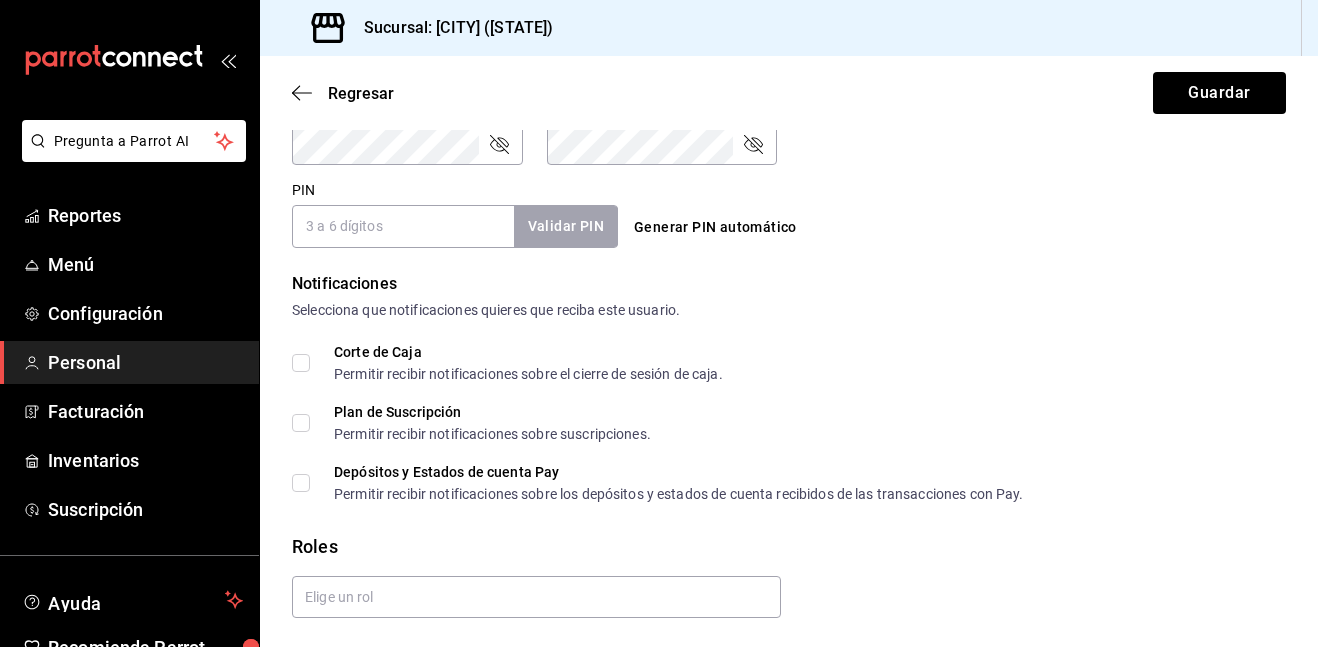 scroll, scrollTop: 916, scrollLeft: 0, axis: vertical 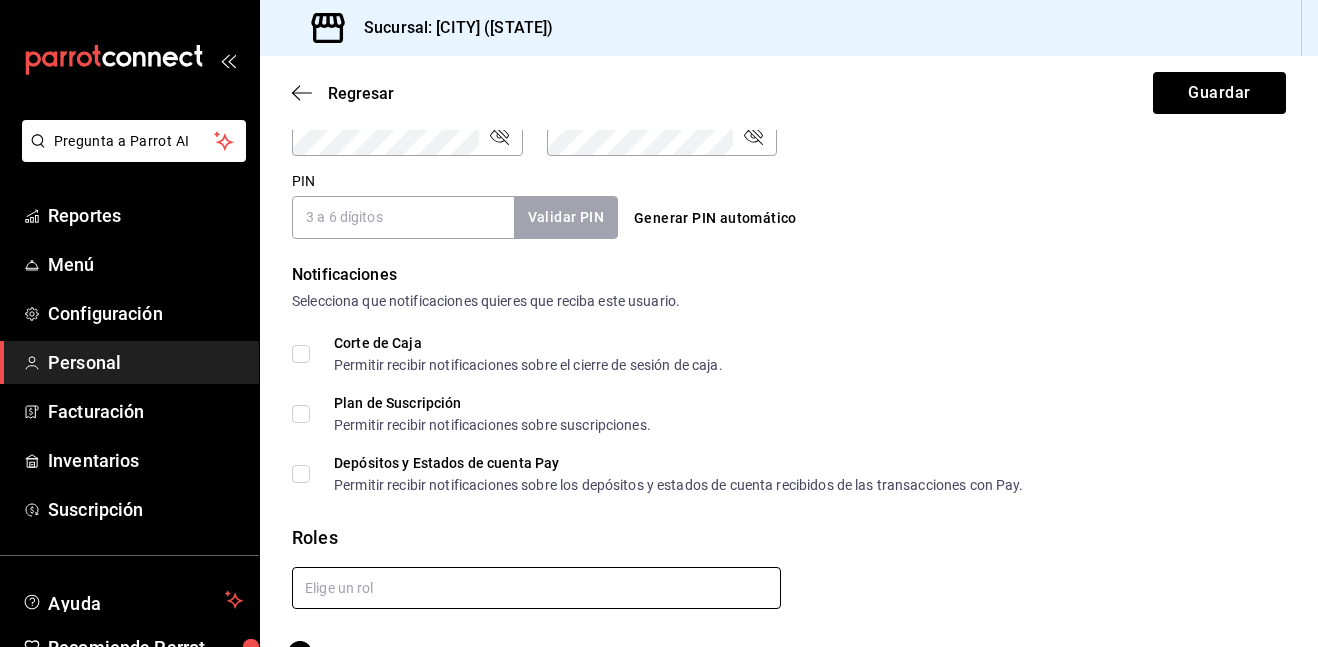 type 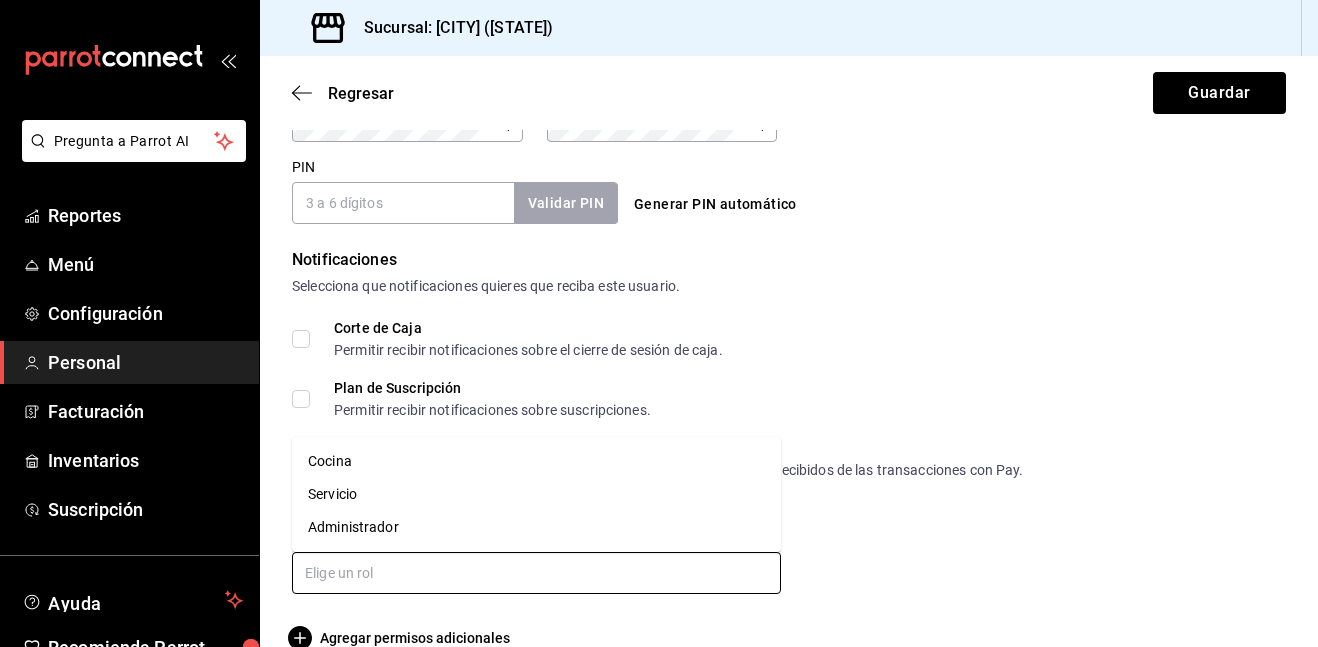 click on "Servicio" at bounding box center [536, 494] 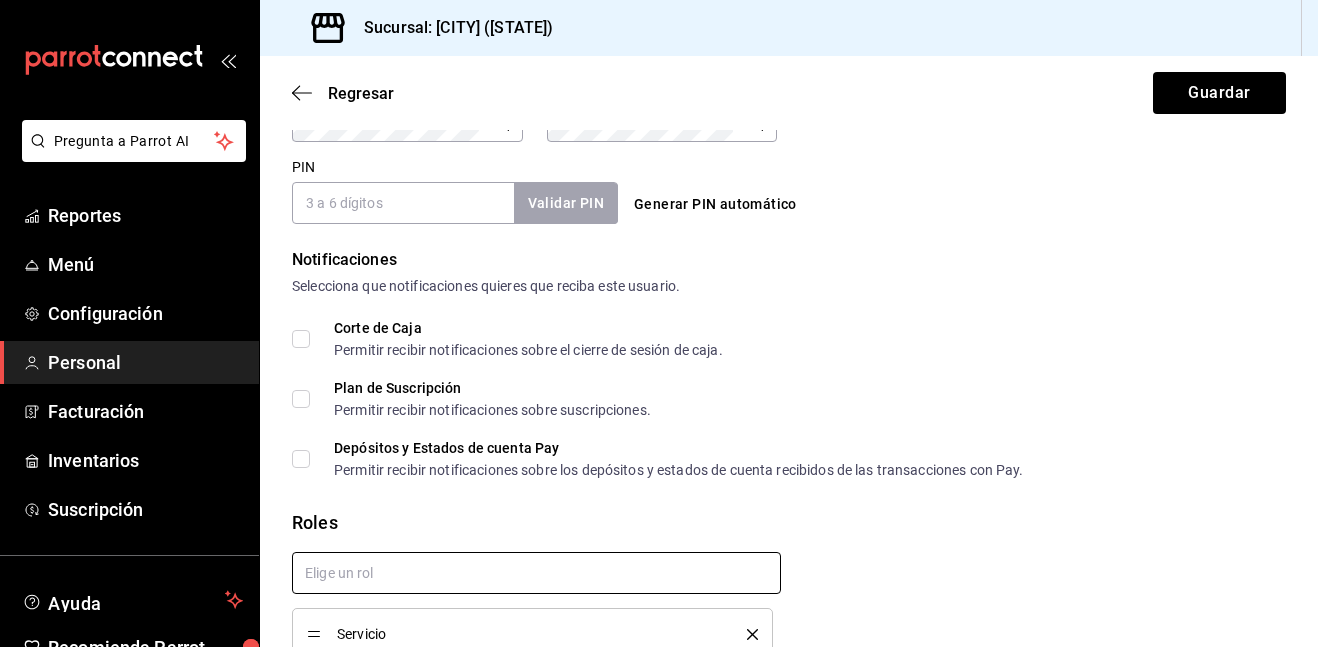 checkbox on "true" 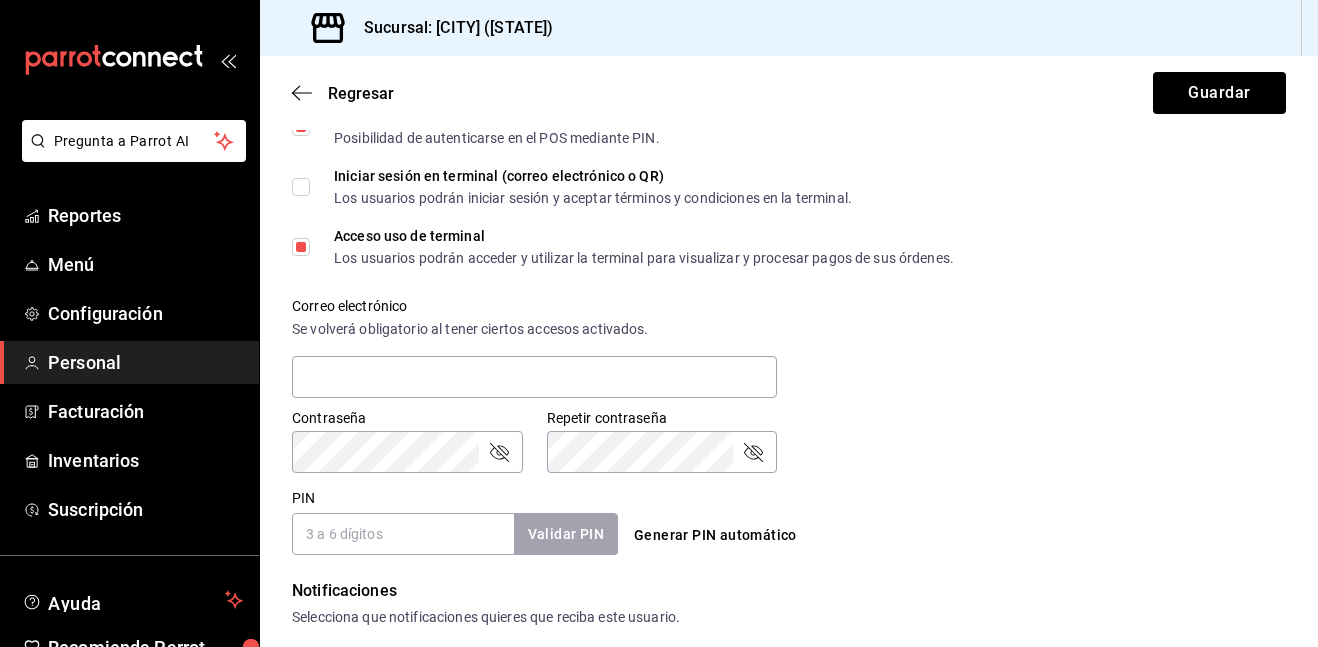 scroll, scrollTop: 586, scrollLeft: 0, axis: vertical 